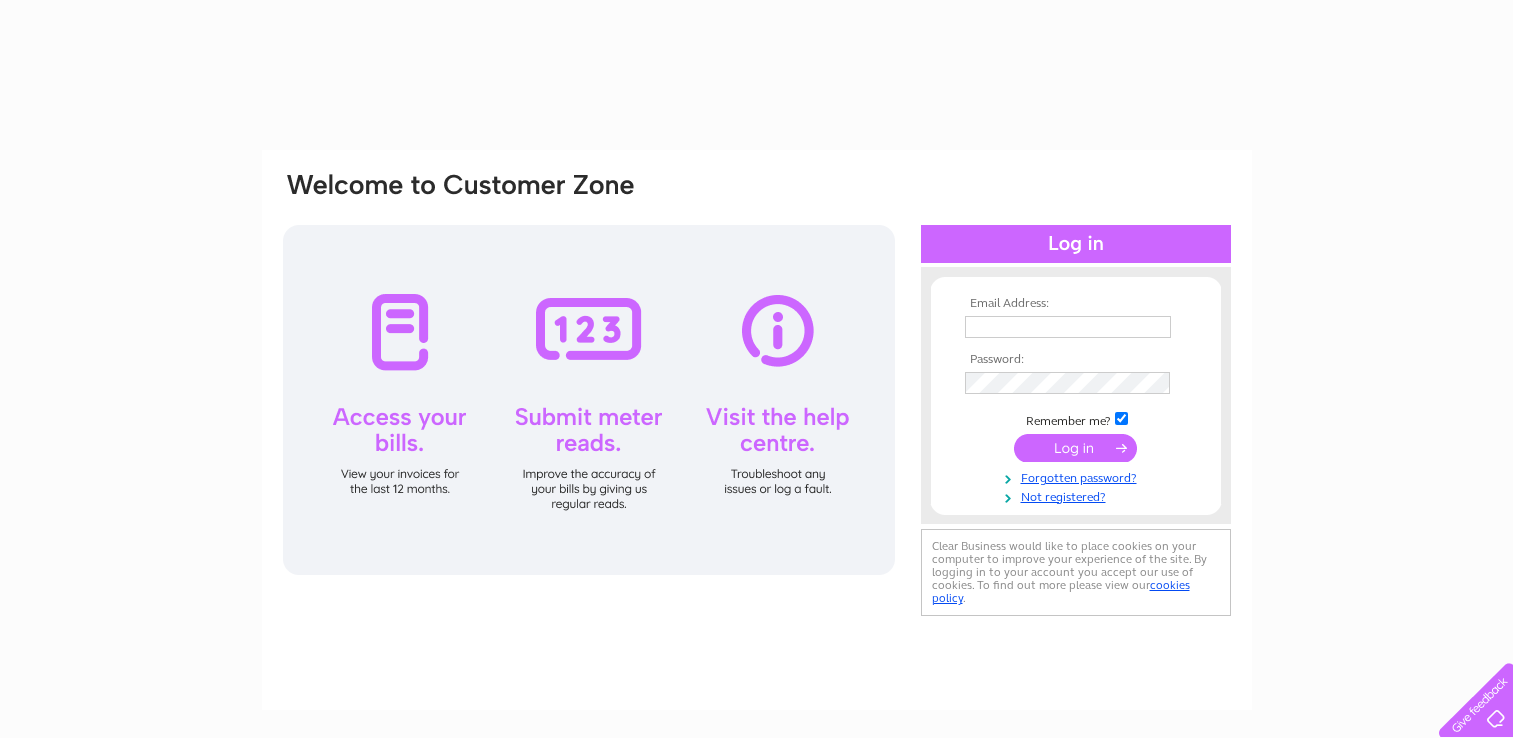 type on "thecannoninn@gmail.com" 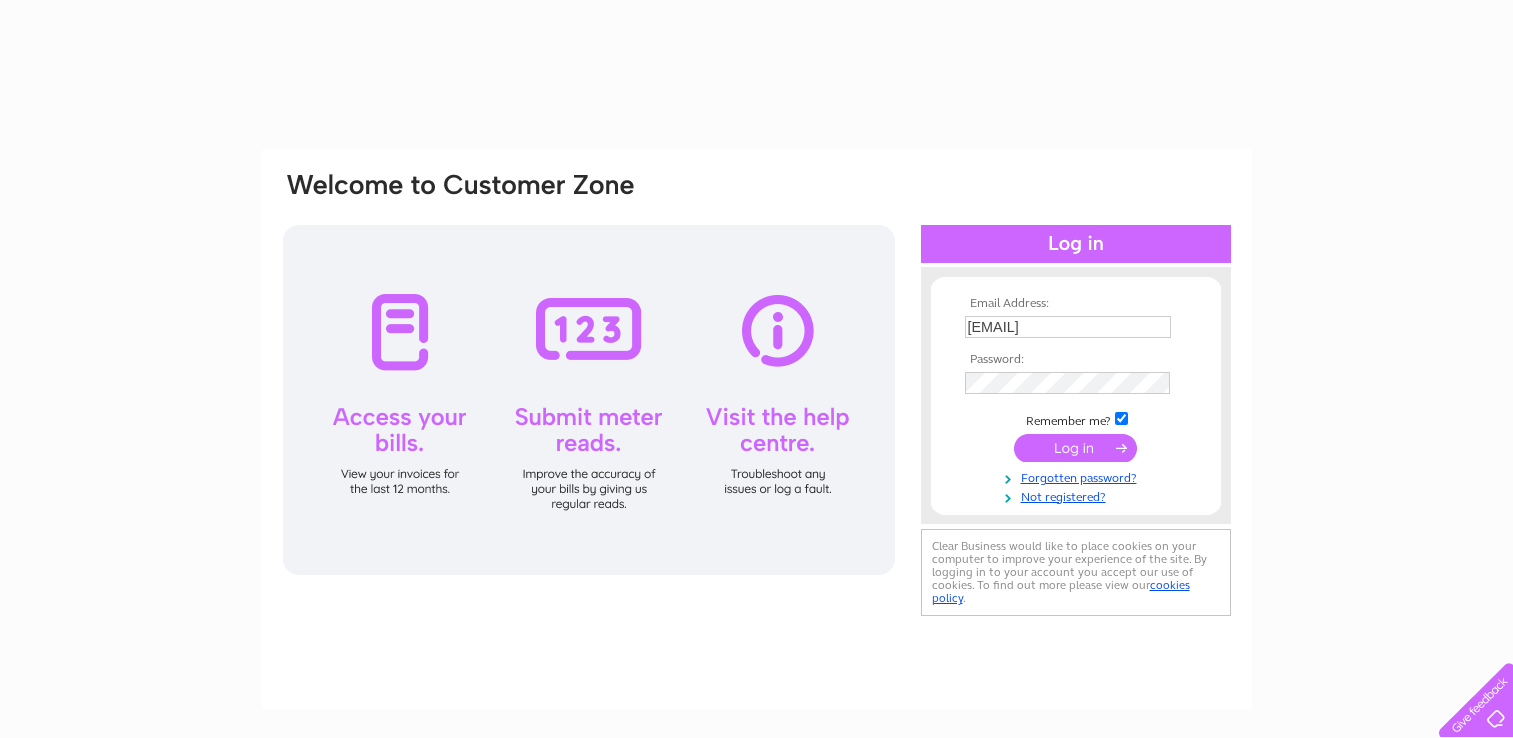scroll, scrollTop: 0, scrollLeft: 0, axis: both 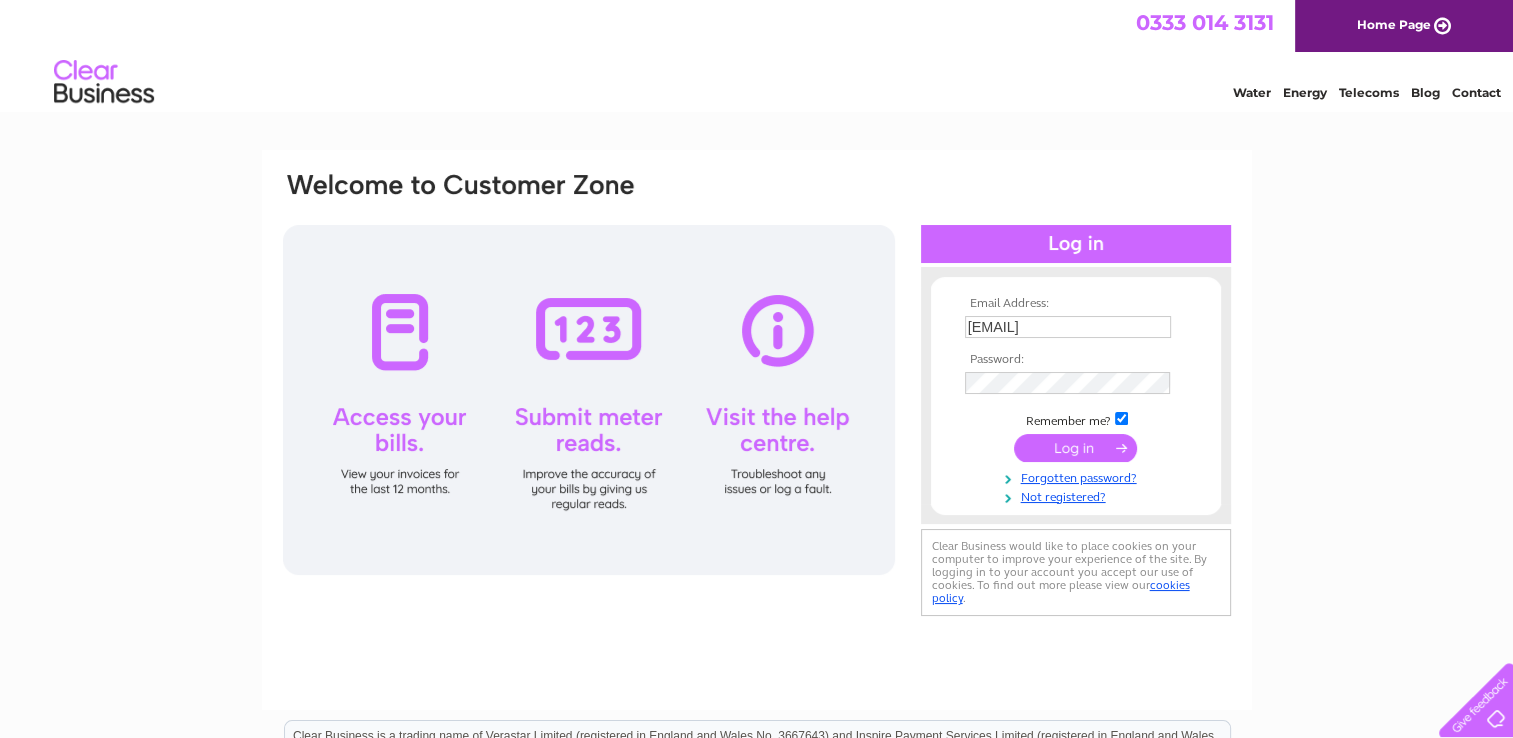 drag, startPoint x: 0, startPoint y: 0, endPoint x: 1065, endPoint y: 448, distance: 1155.3912 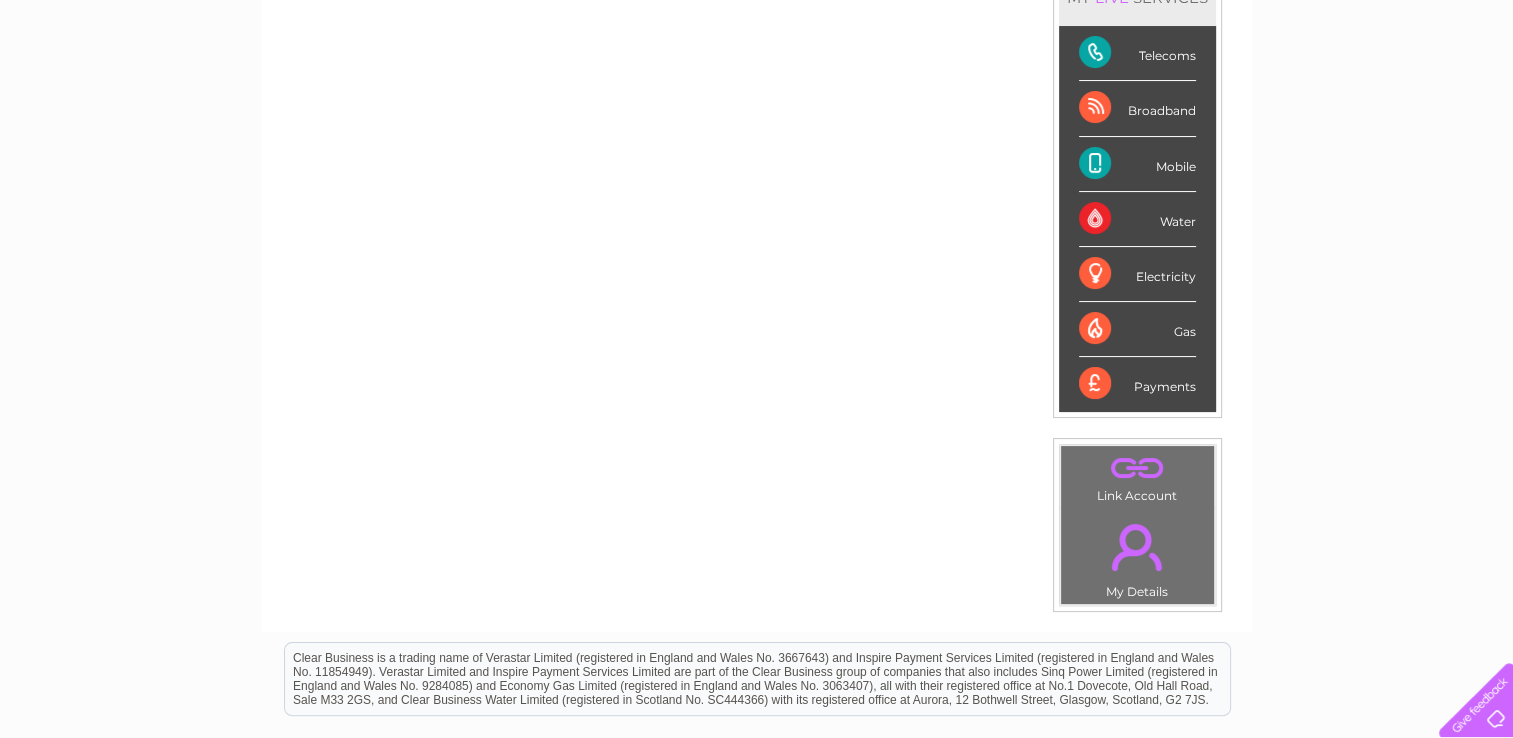 scroll, scrollTop: 0, scrollLeft: 0, axis: both 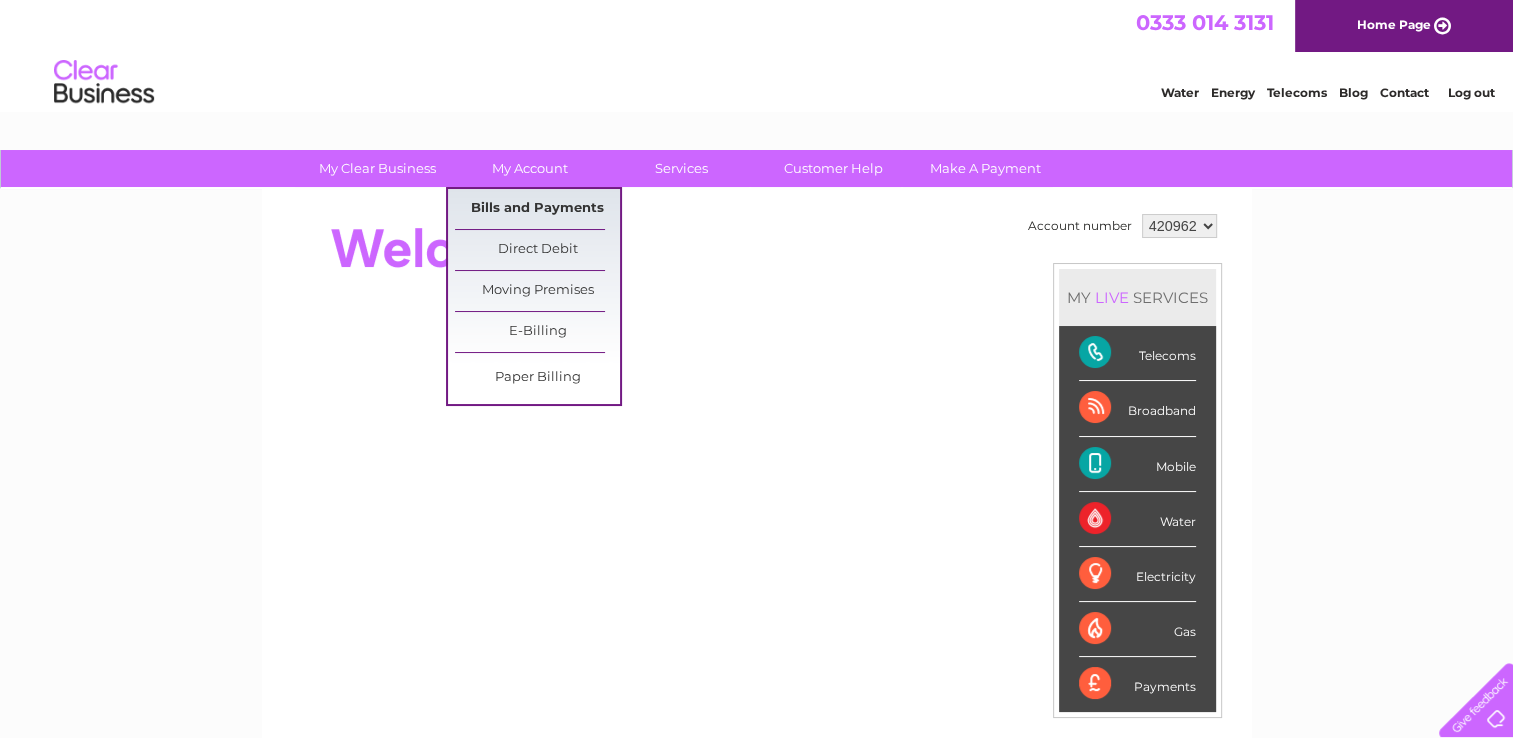 click on "Bills and Payments" at bounding box center (537, 209) 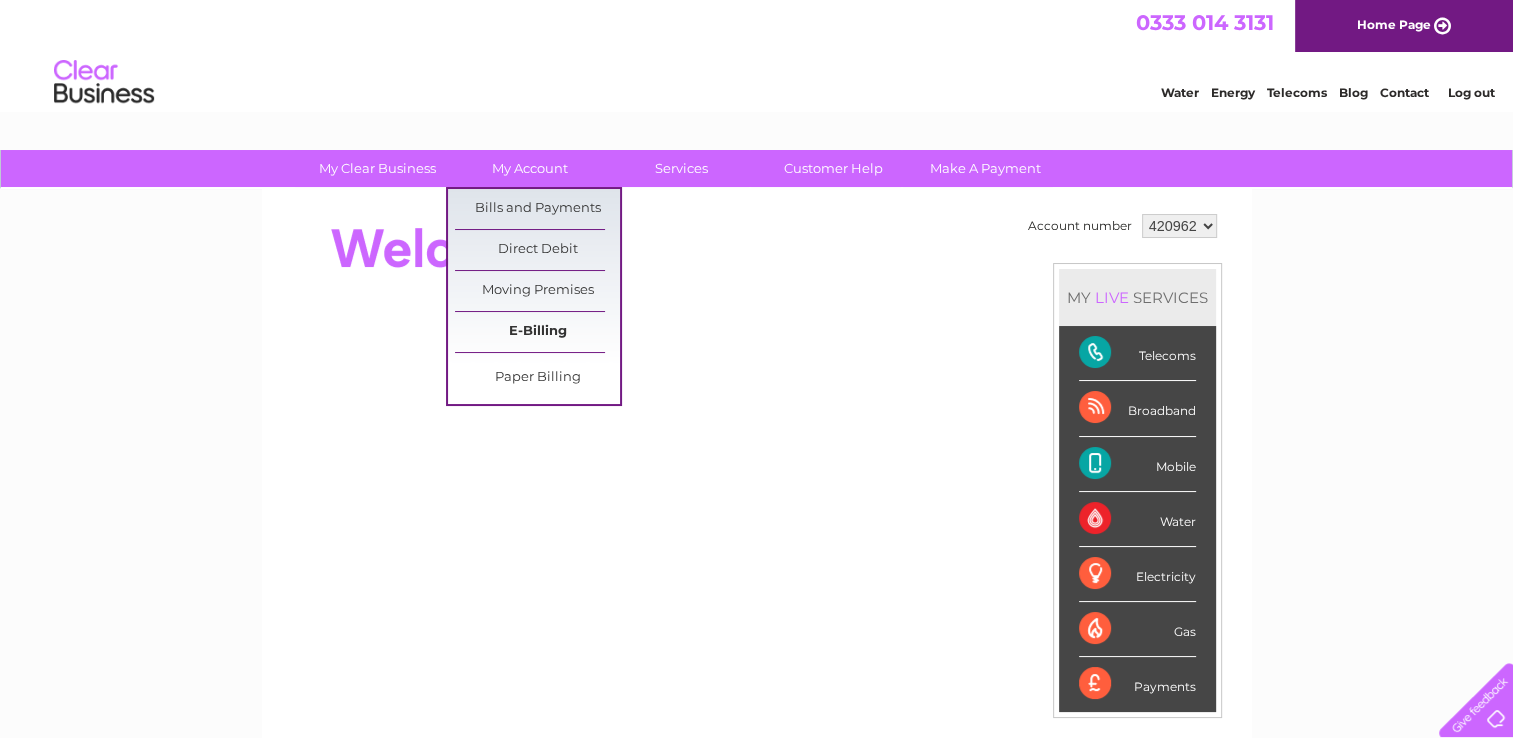 click on "E-Billing" at bounding box center (537, 332) 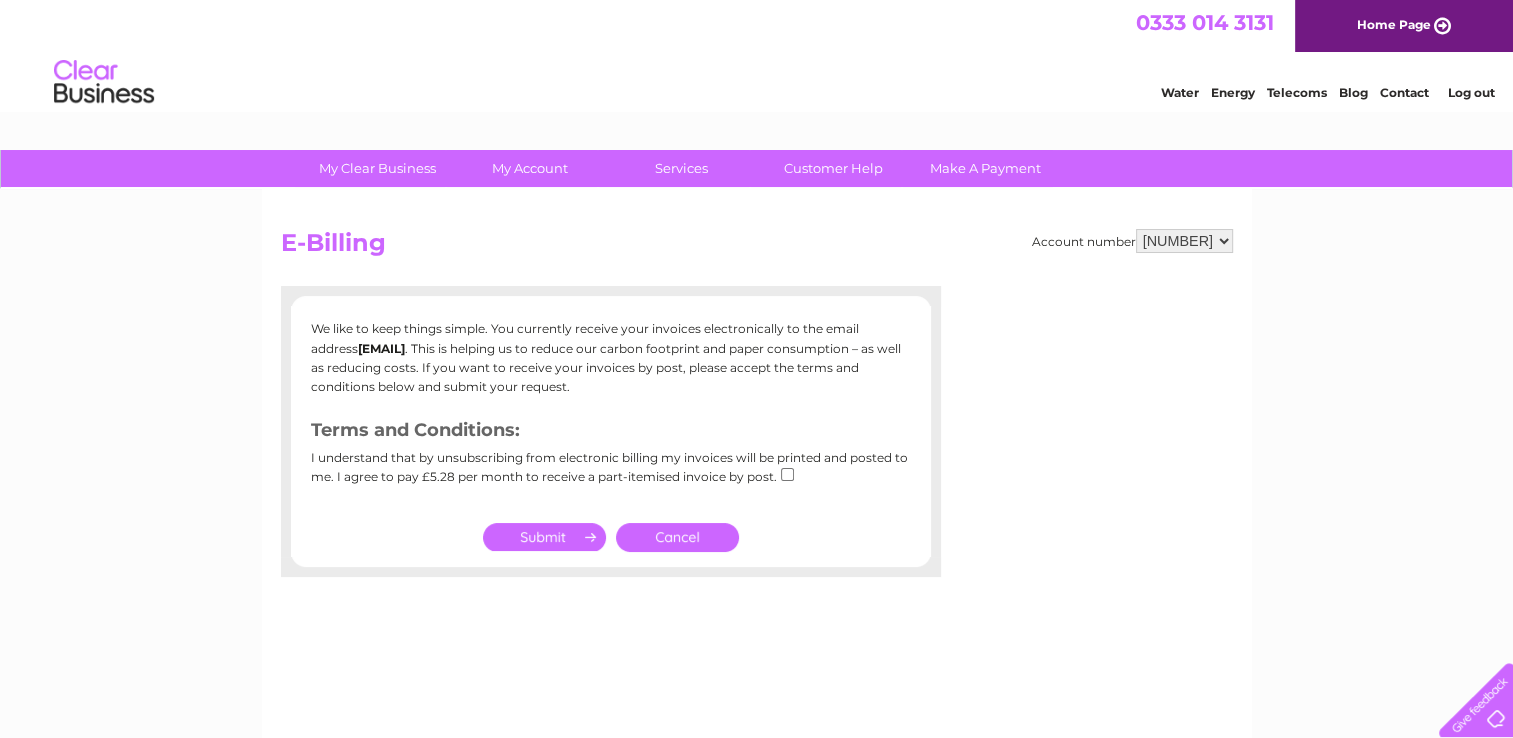 scroll, scrollTop: 0, scrollLeft: 0, axis: both 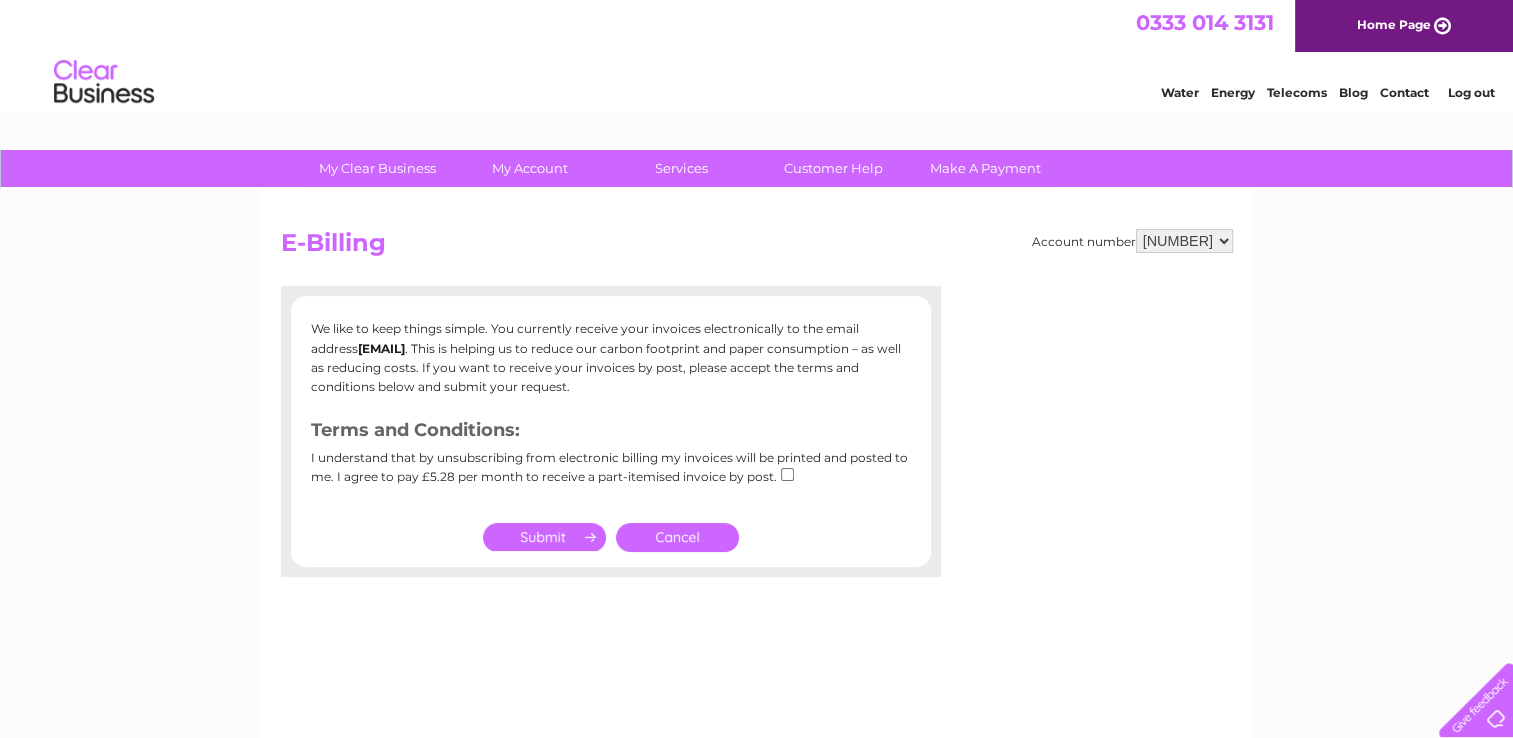 click at bounding box center (787, 474) 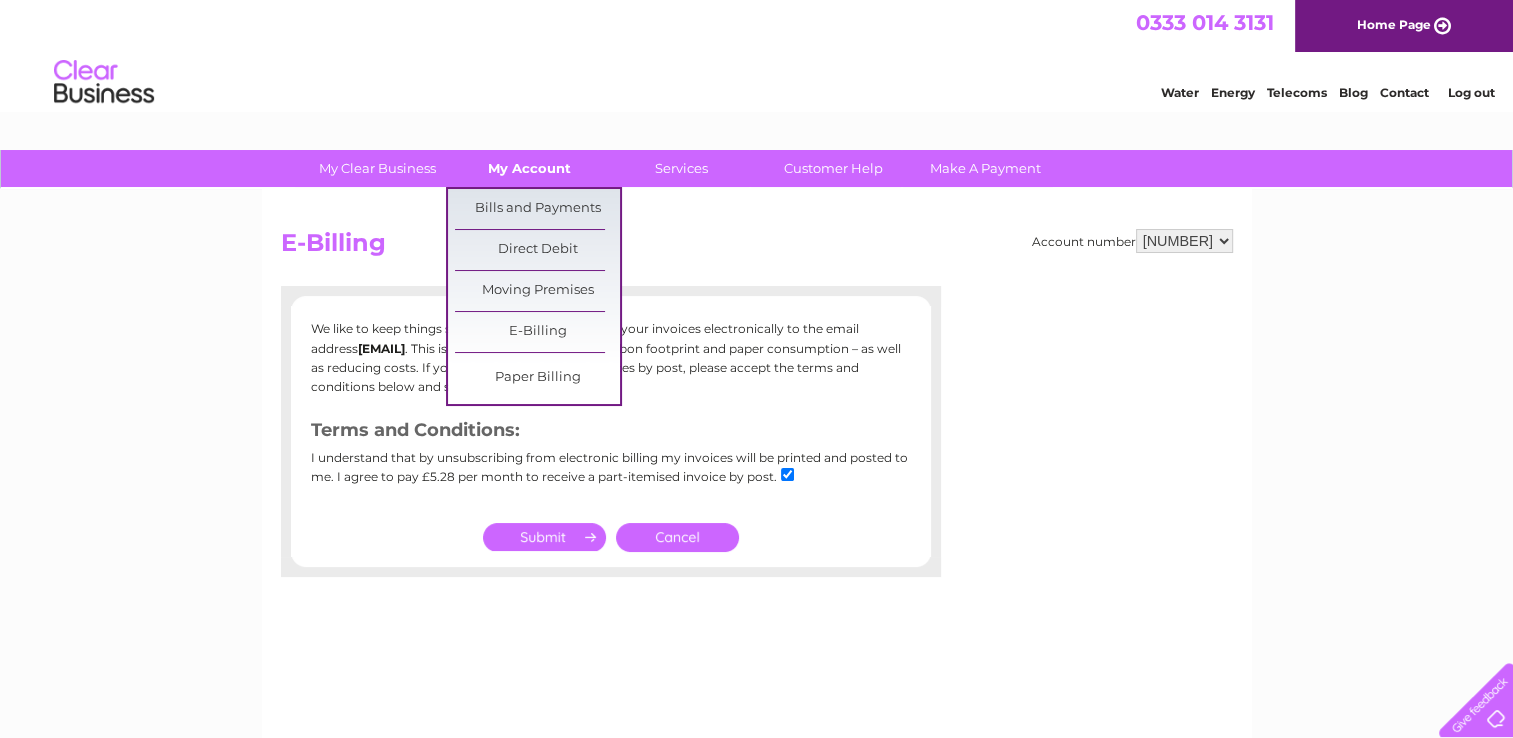 click on "My Account" at bounding box center (529, 168) 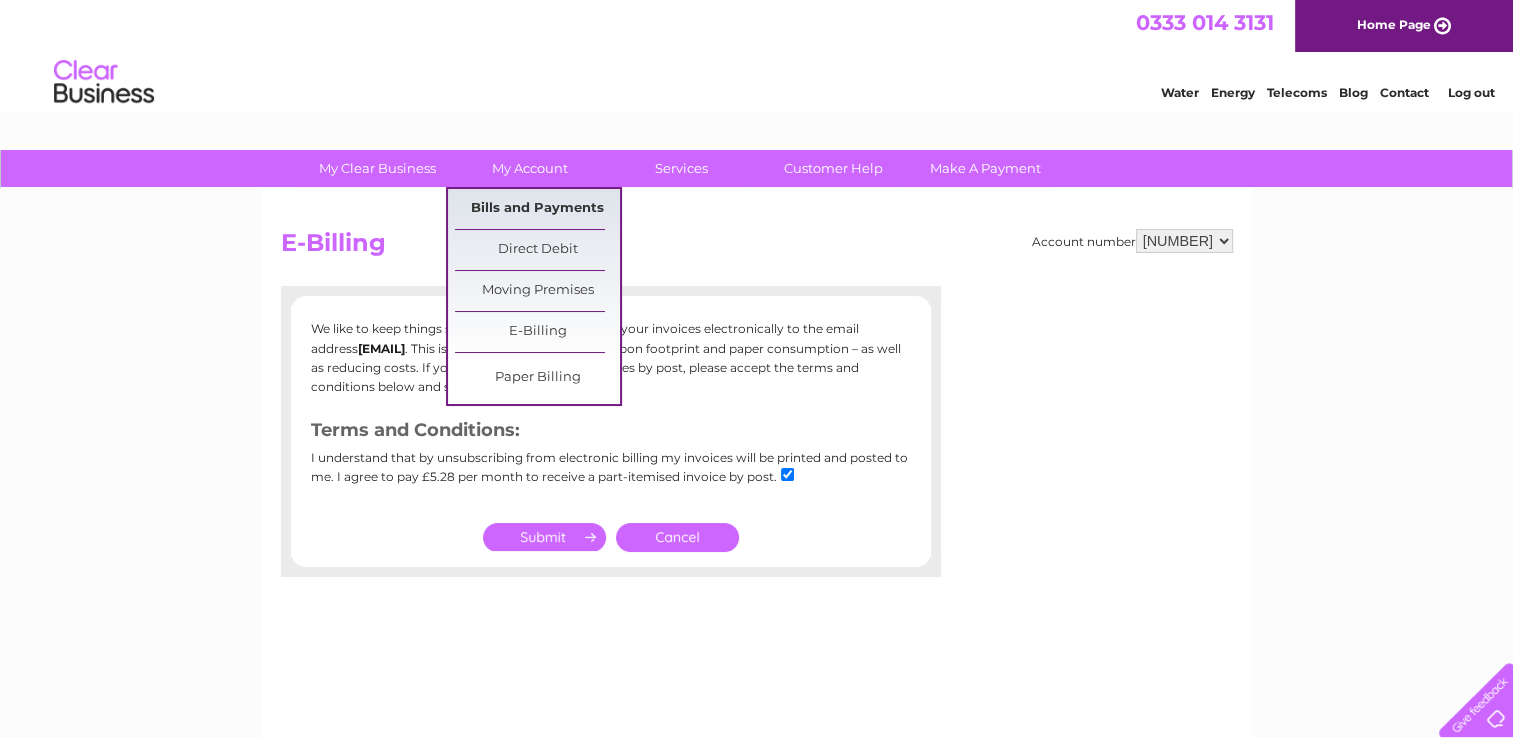 click on "Bills and Payments" at bounding box center [537, 209] 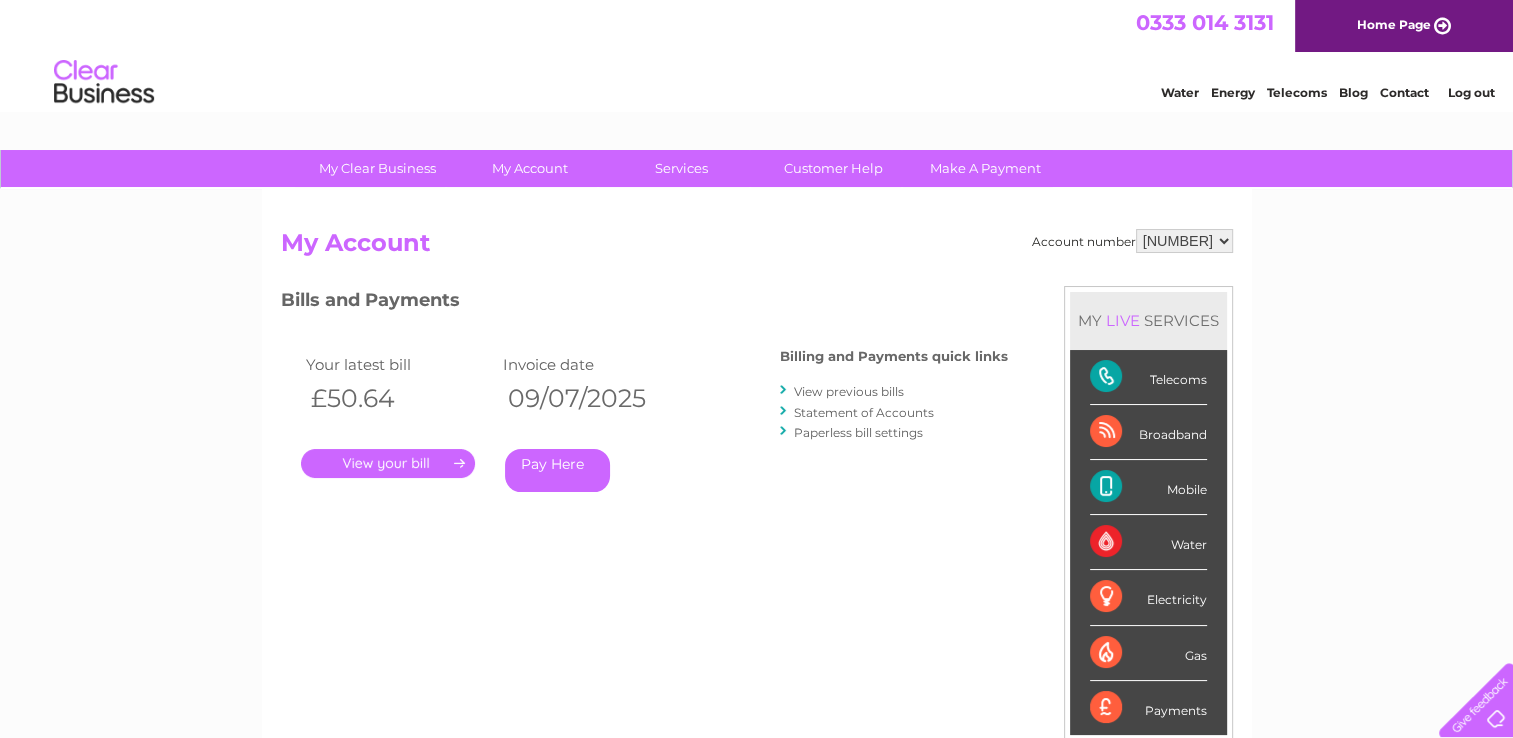 scroll, scrollTop: 0, scrollLeft: 0, axis: both 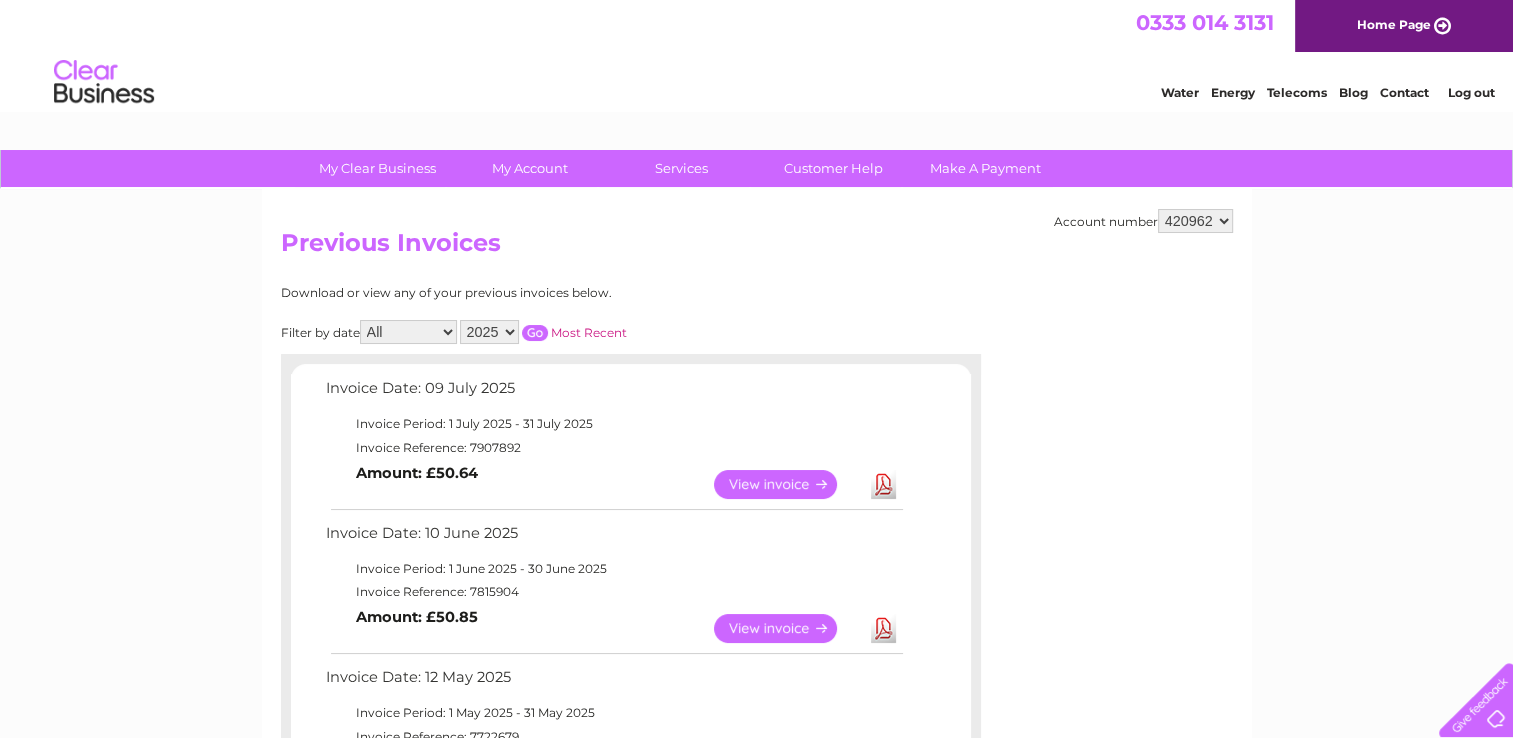 click on "Download" at bounding box center [883, 484] 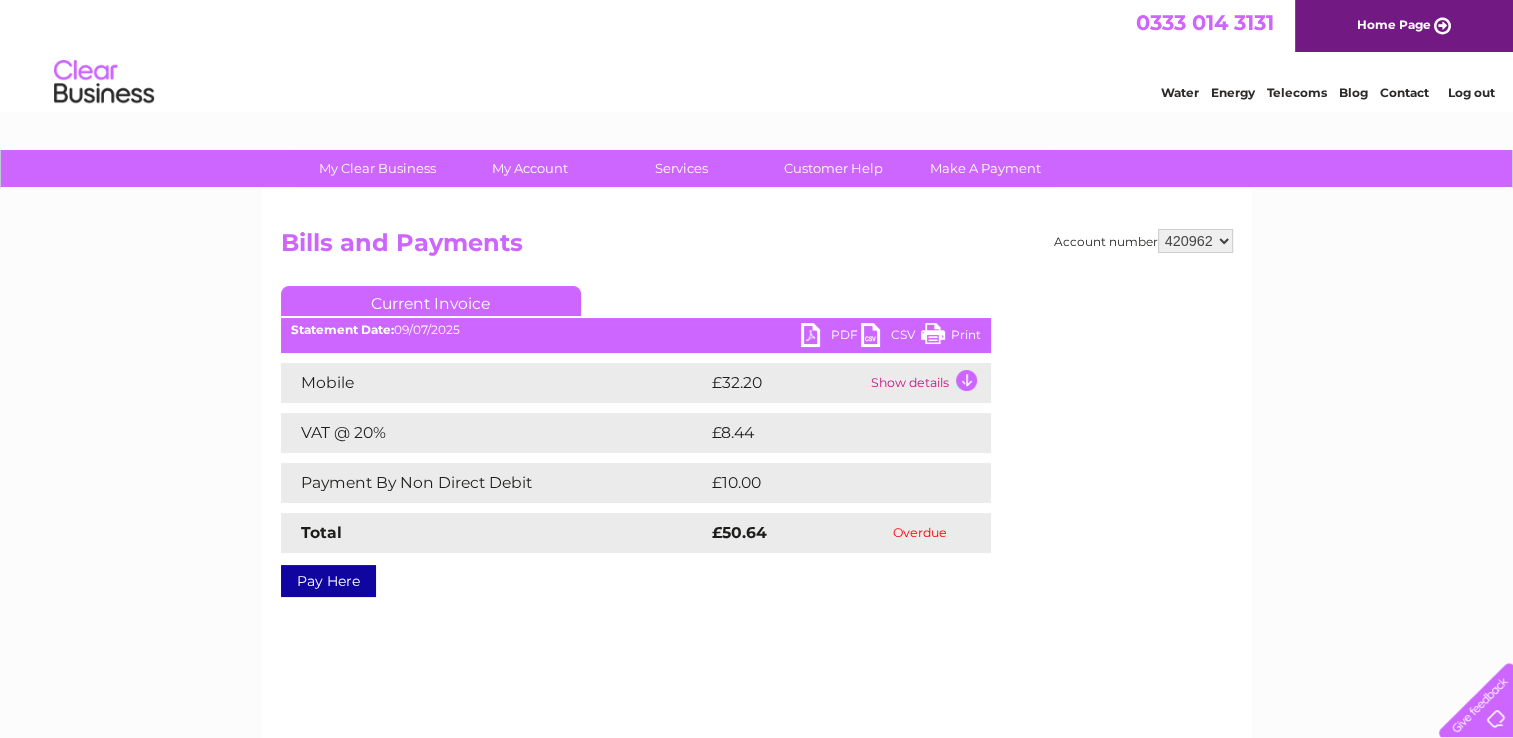 scroll, scrollTop: 0, scrollLeft: 0, axis: both 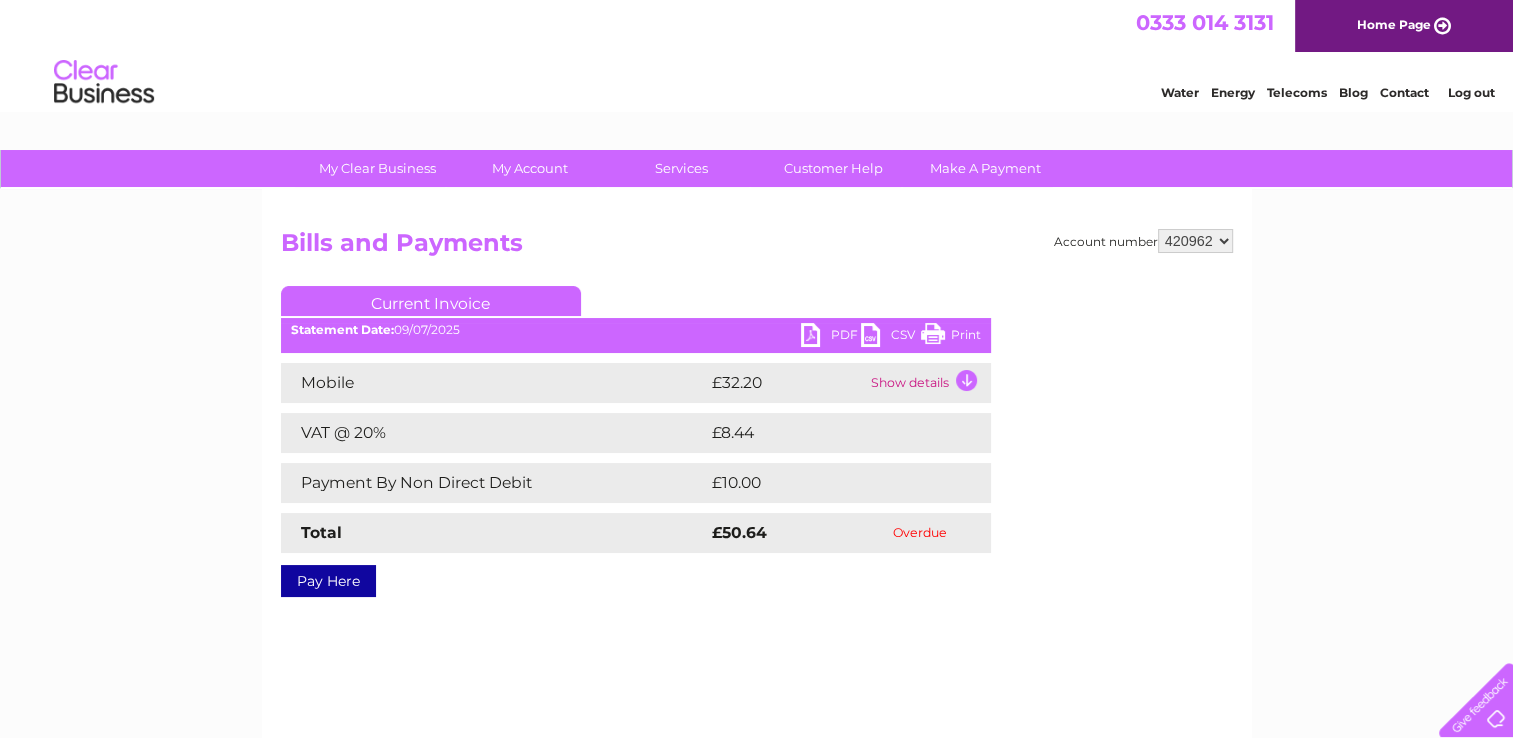 click on "Show details" at bounding box center (928, 383) 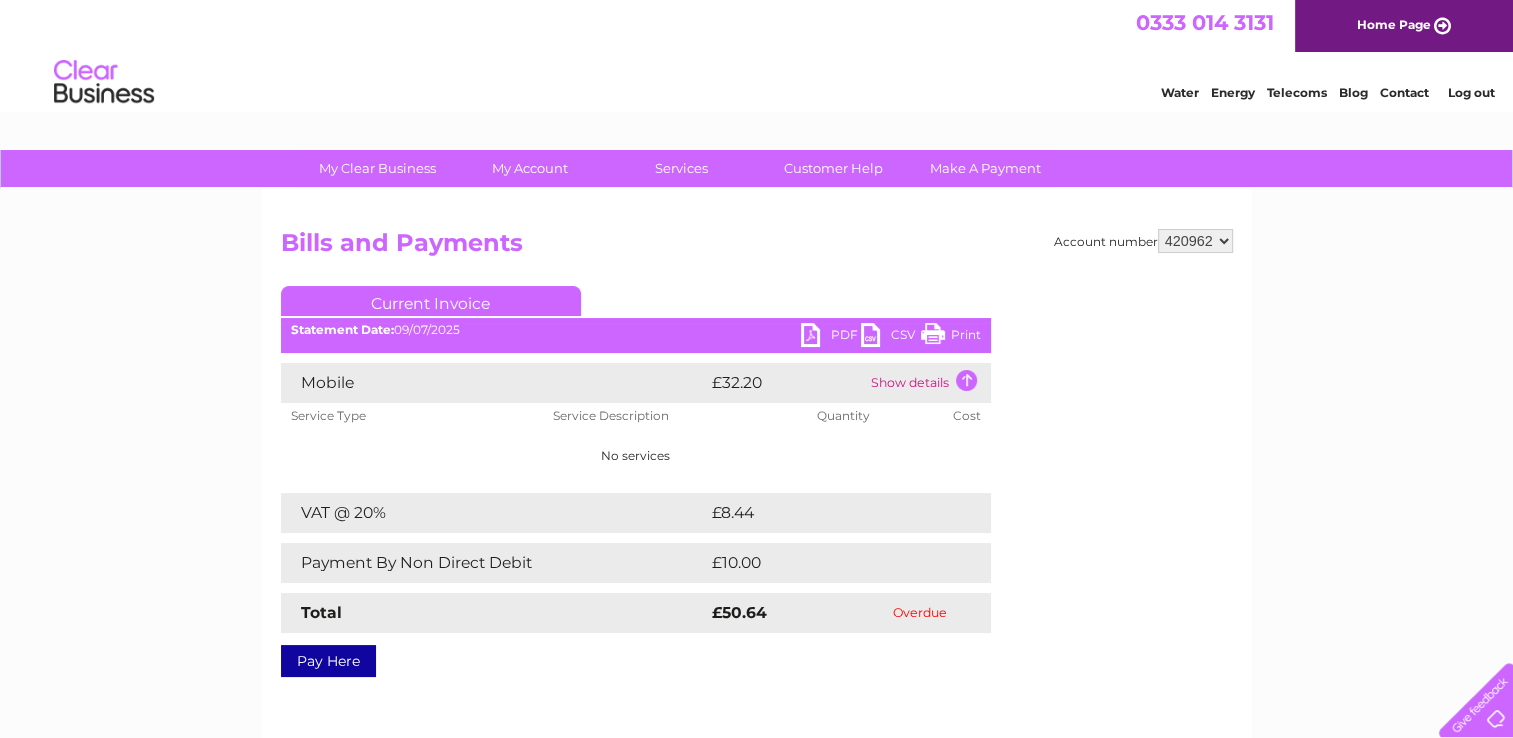 click on "Show details" at bounding box center [928, 383] 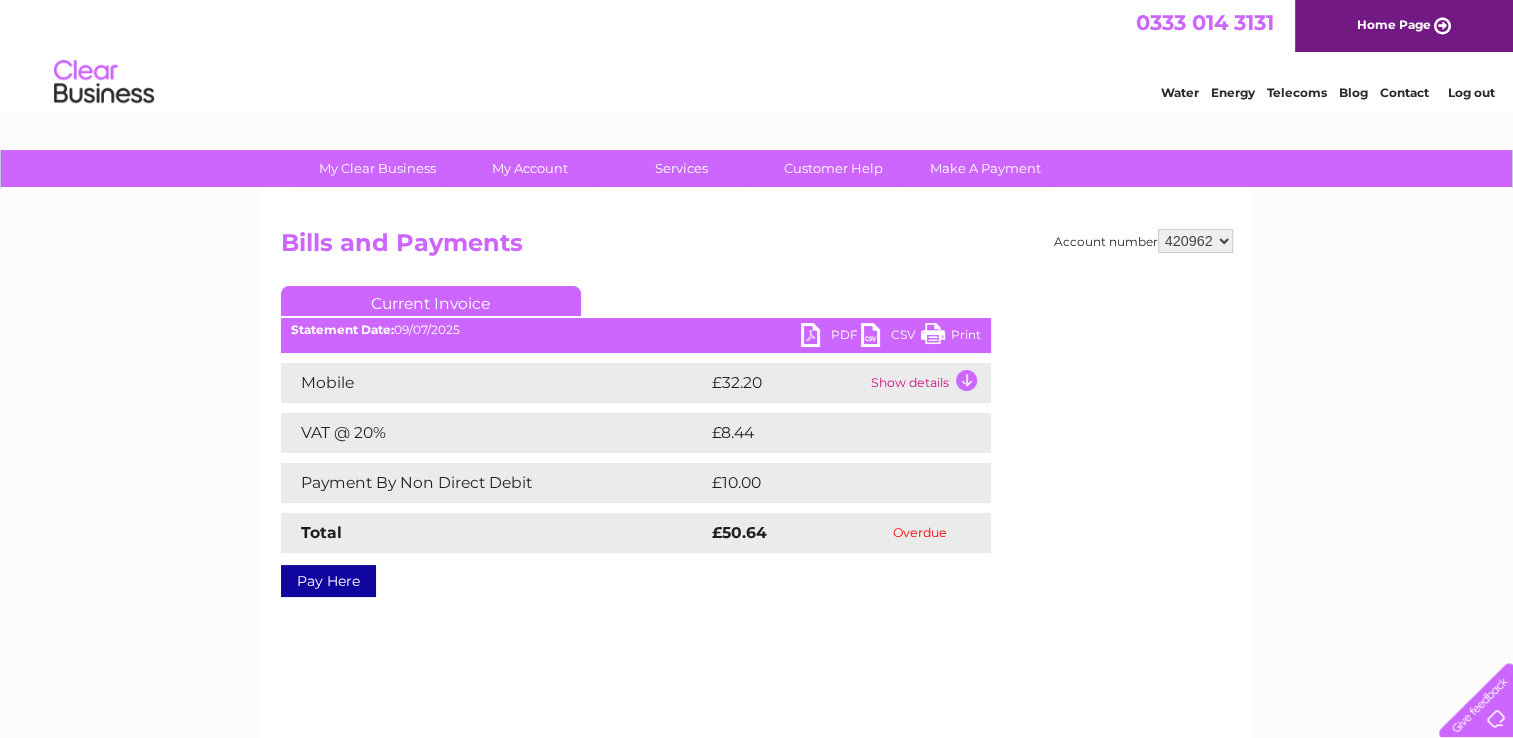 click on "Show details" at bounding box center [928, 383] 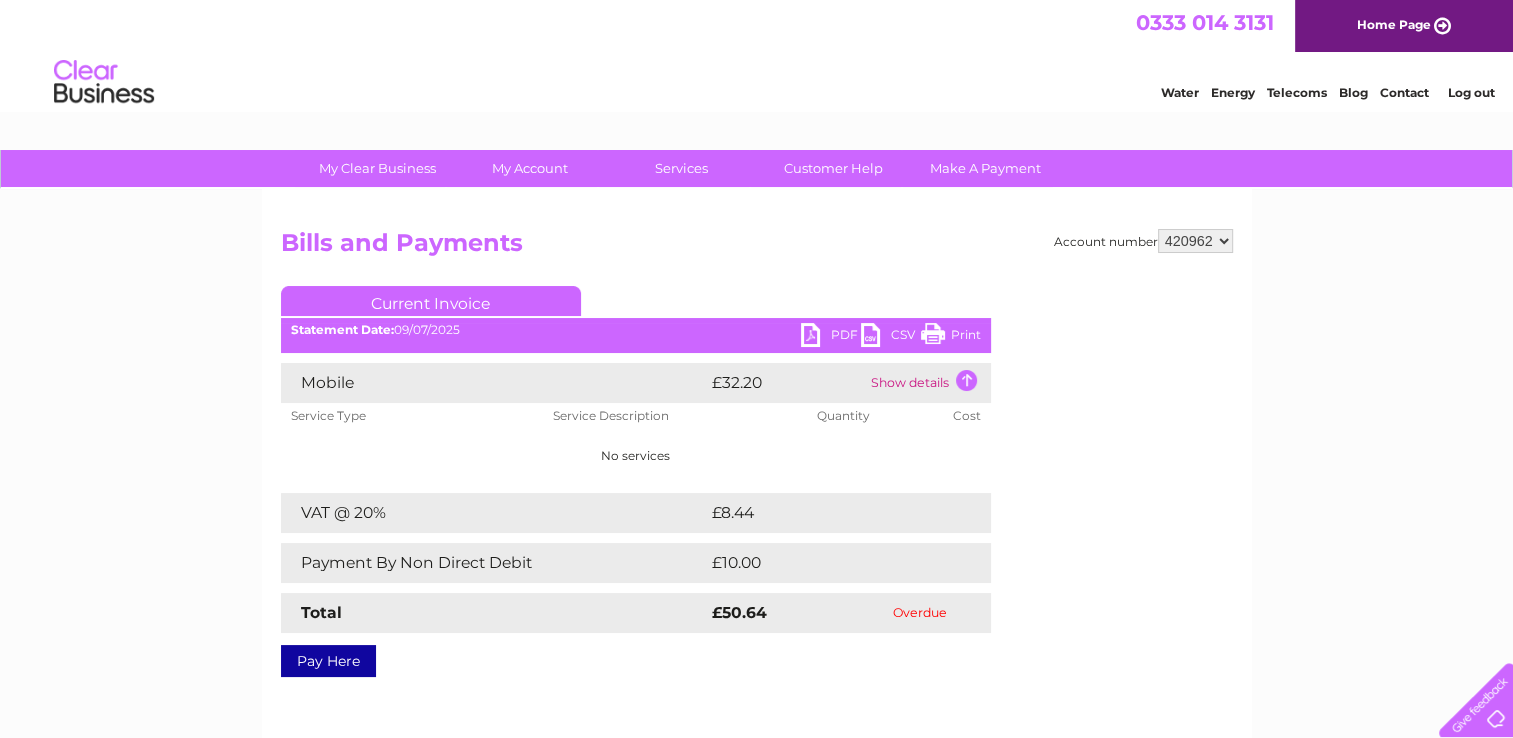 click on "Show details" at bounding box center [928, 383] 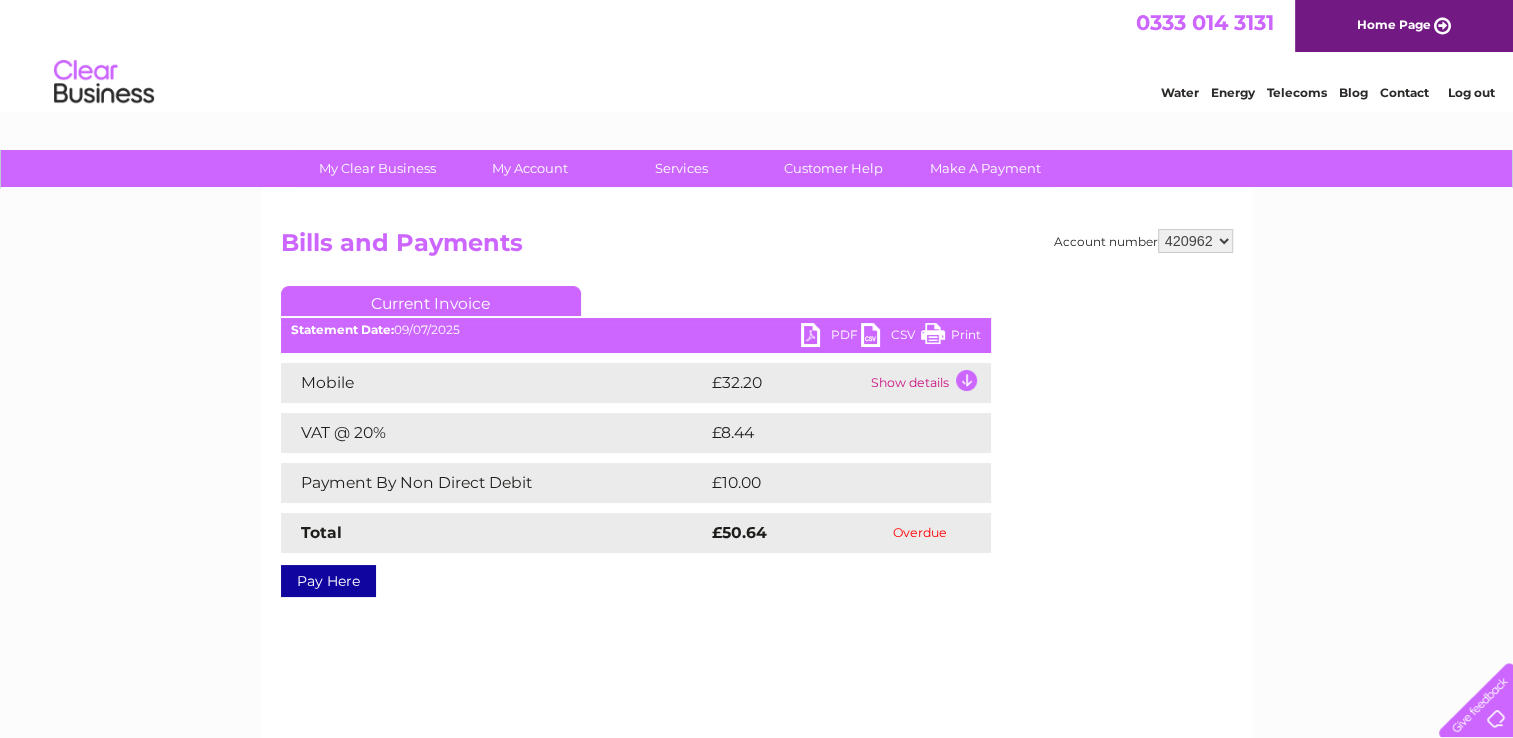 click on "Show details" at bounding box center (928, 383) 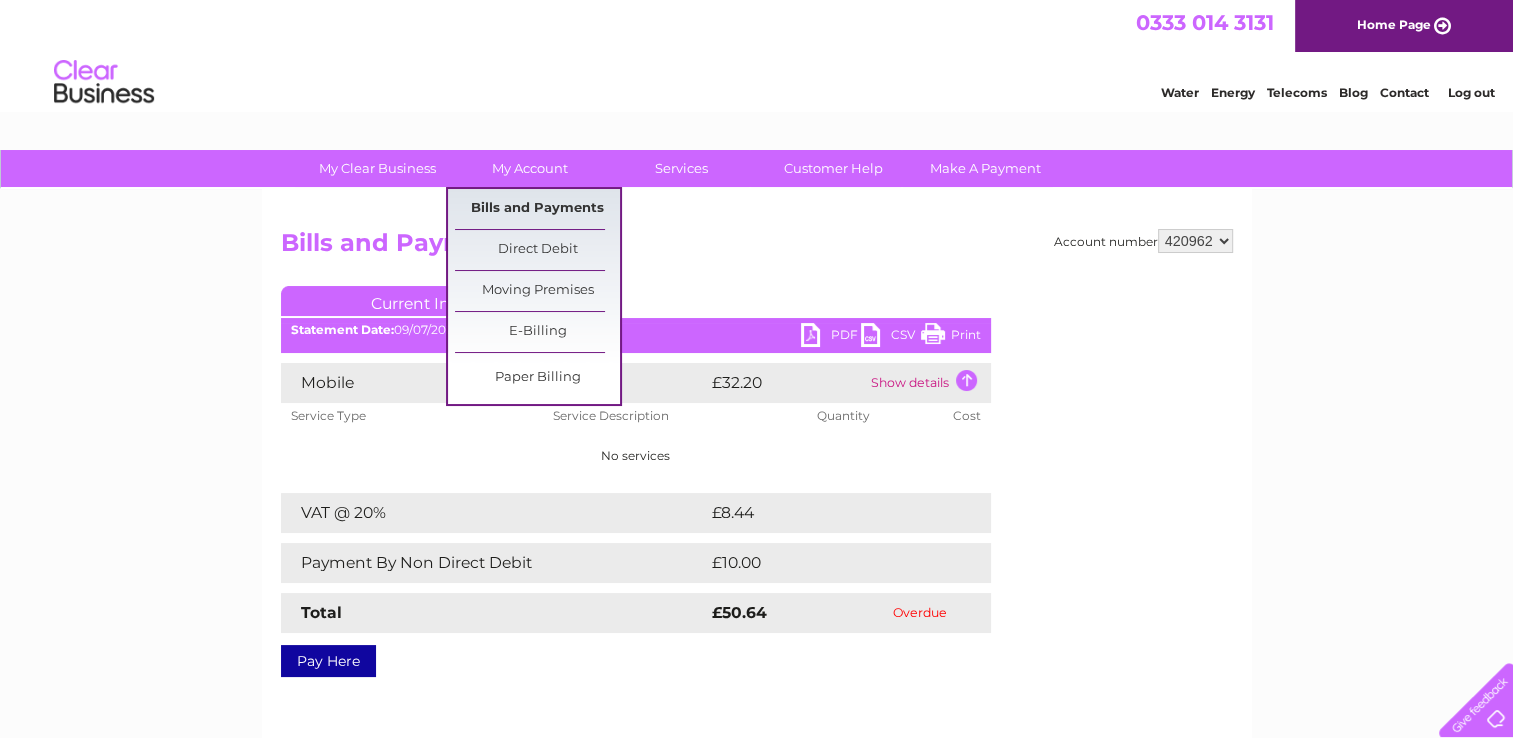 click on "Bills and Payments" at bounding box center [537, 209] 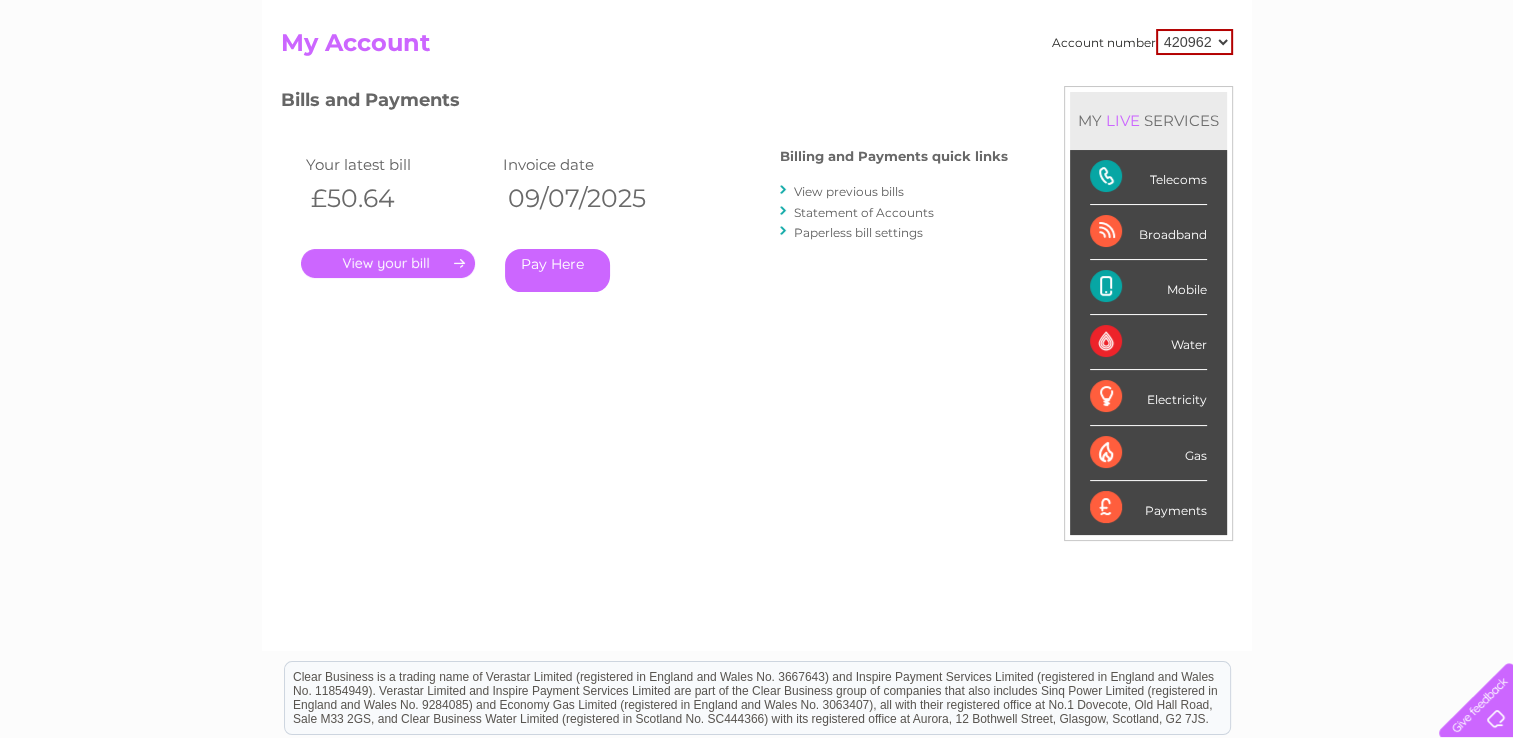 scroll, scrollTop: 0, scrollLeft: 0, axis: both 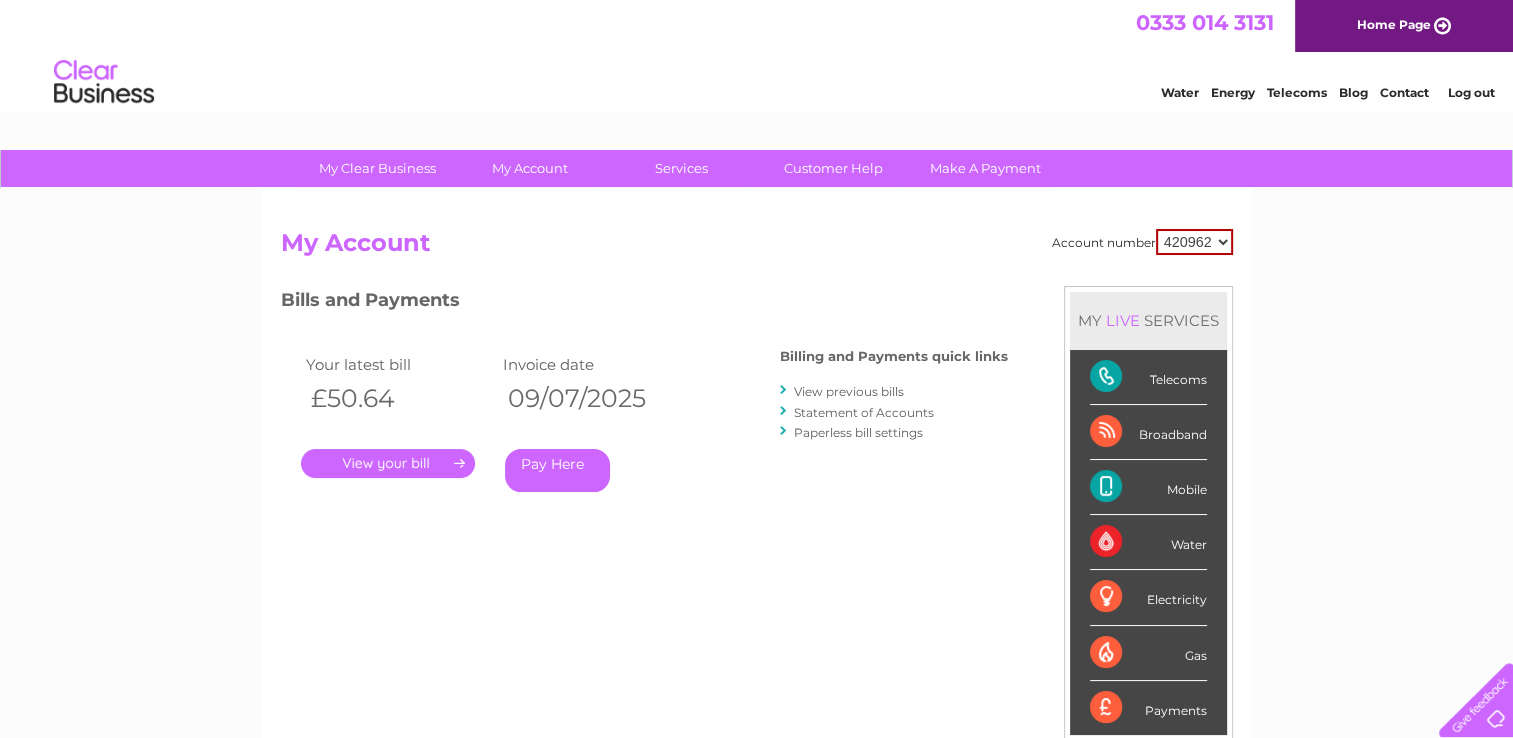 click on "Mobile" at bounding box center [1148, 487] 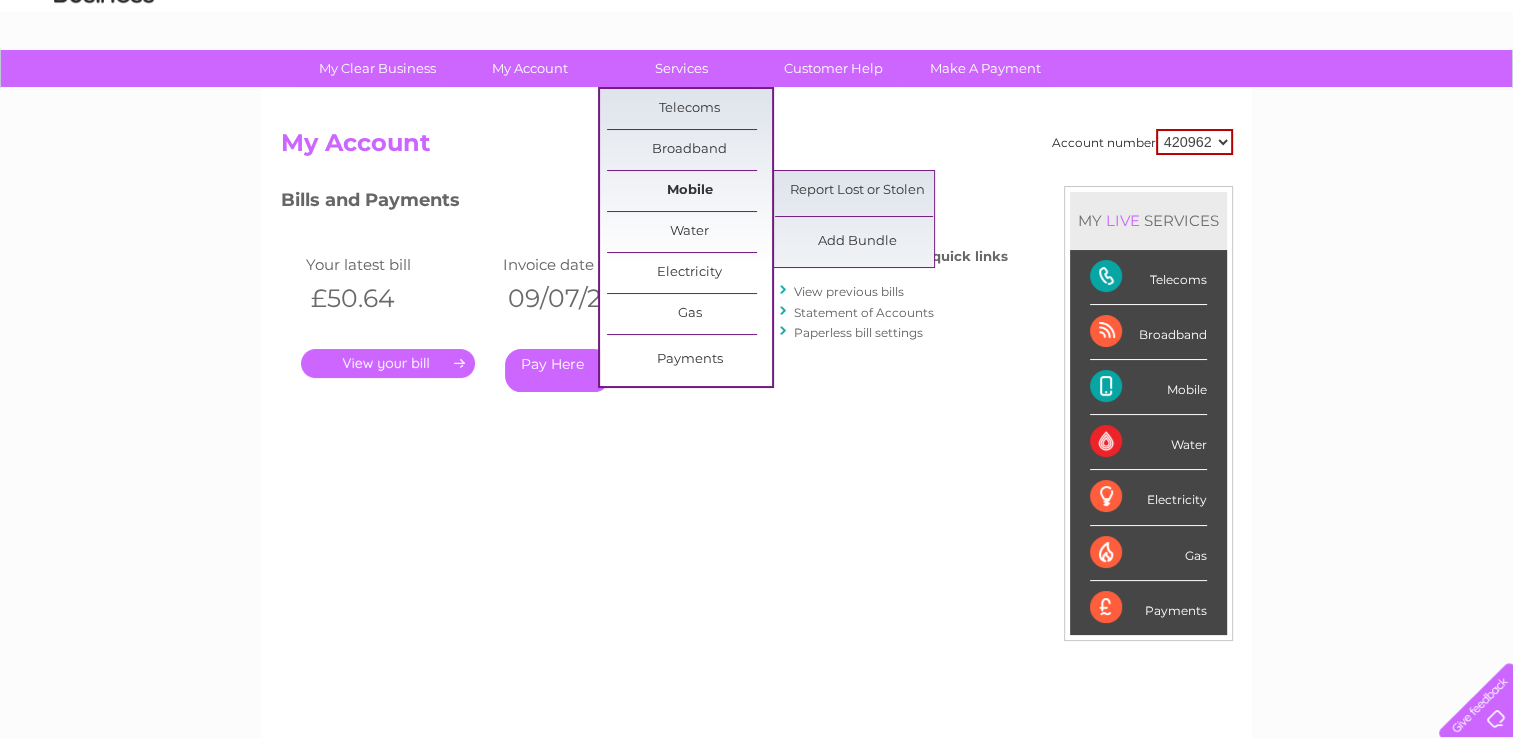 click on "Mobile" at bounding box center [689, 191] 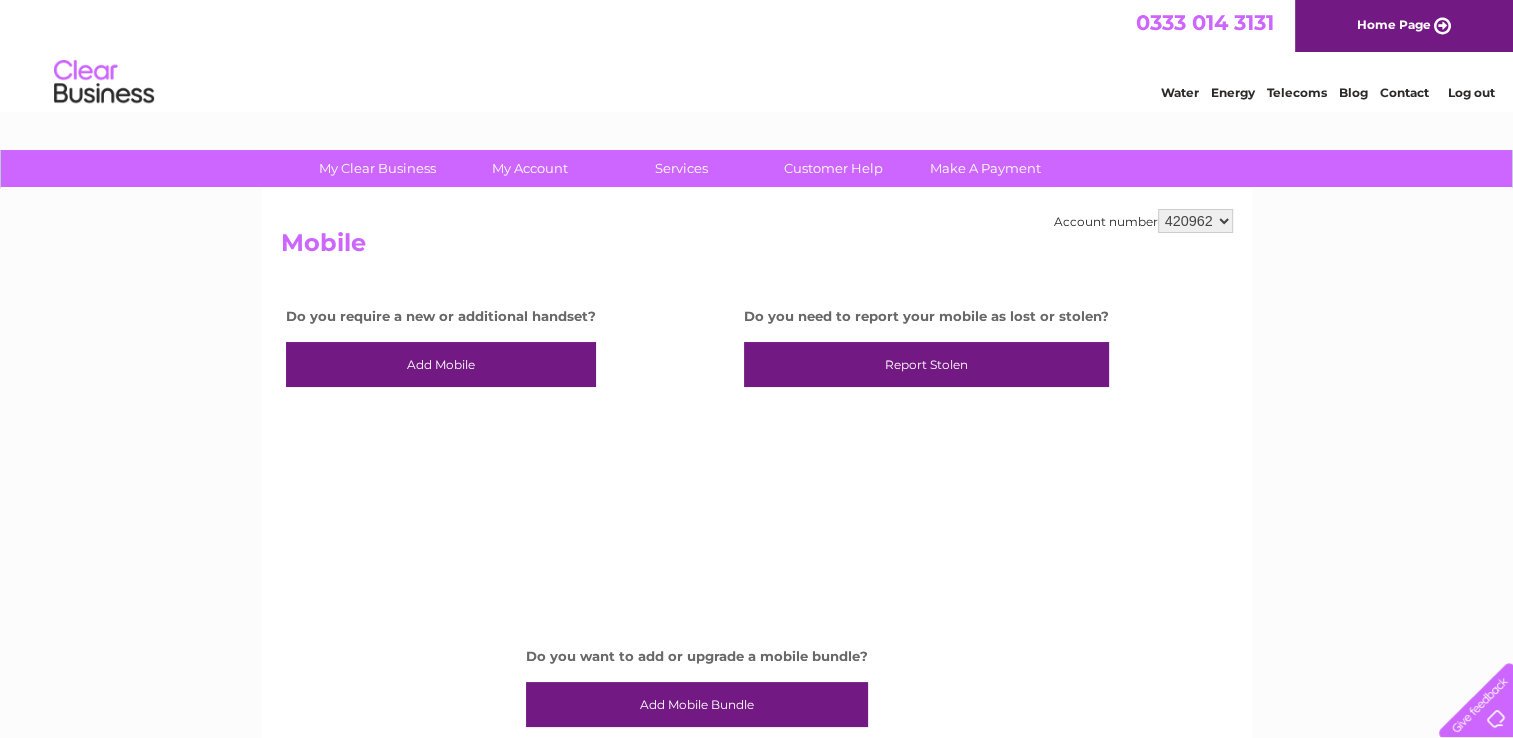 scroll, scrollTop: 0, scrollLeft: 0, axis: both 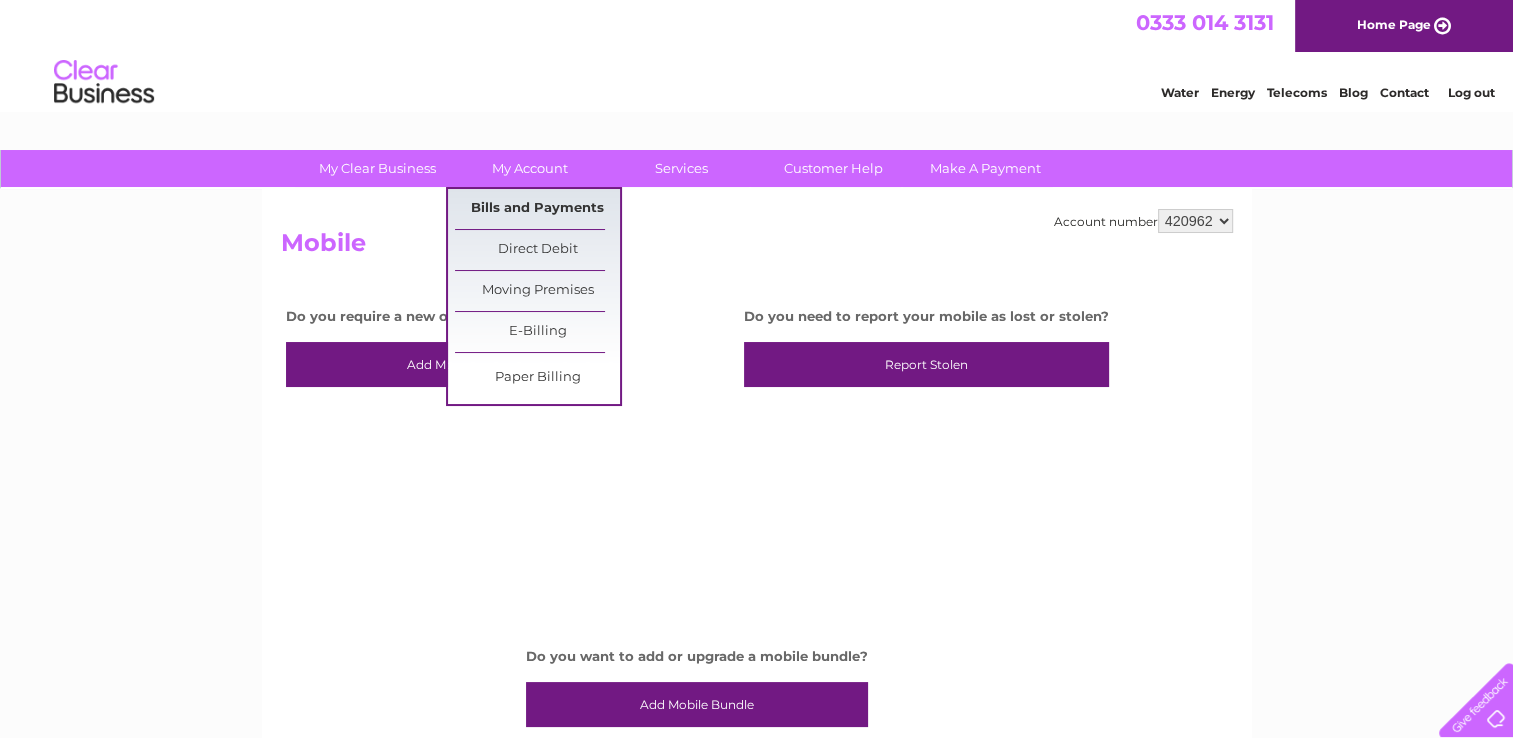 click on "Bills and Payments" at bounding box center [537, 209] 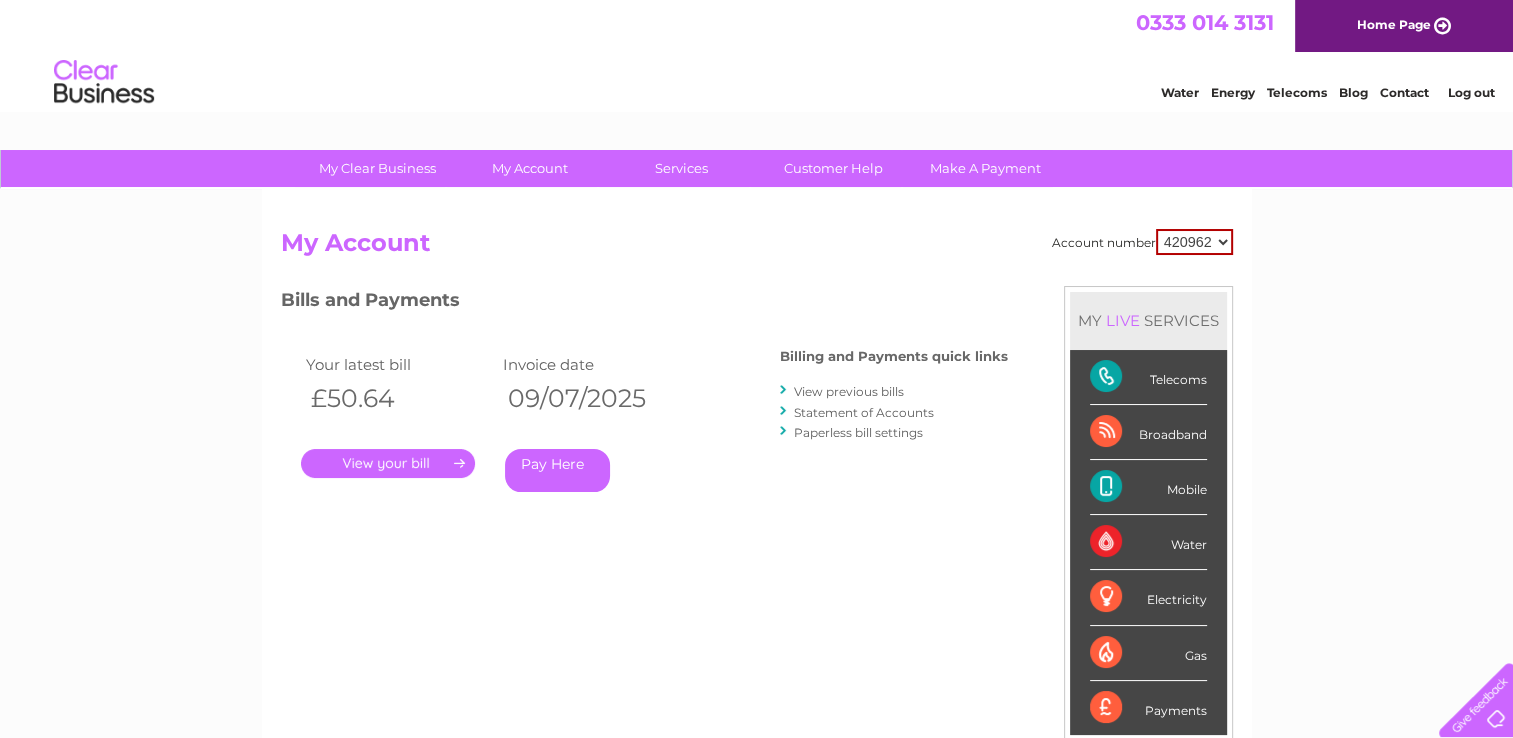 scroll, scrollTop: 0, scrollLeft: 0, axis: both 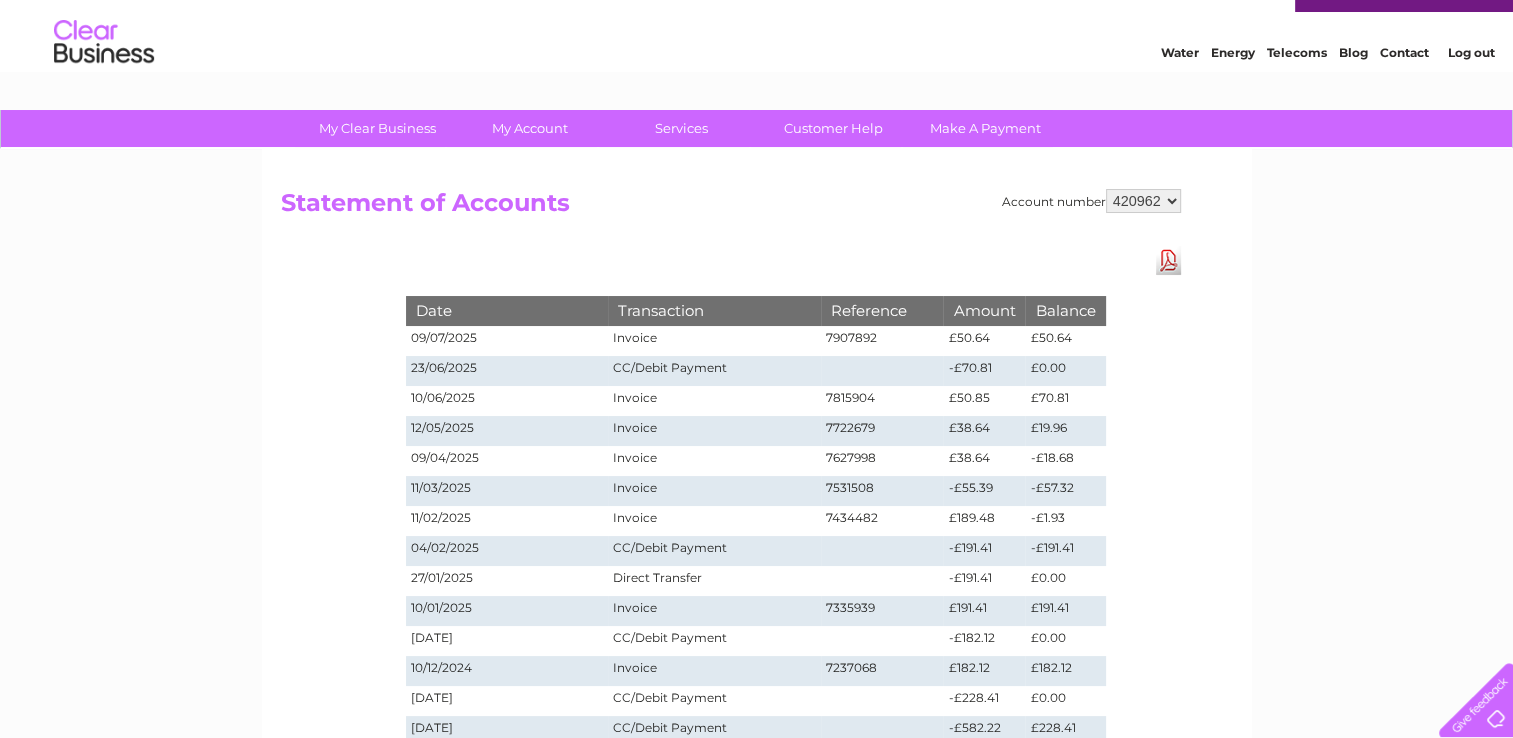 click on "My Clear Business
Login Details
My Details
My Preferences
Link Account
My Account
Bills and Payments   Direct Debit   Moving Premises" at bounding box center (756, 689) 